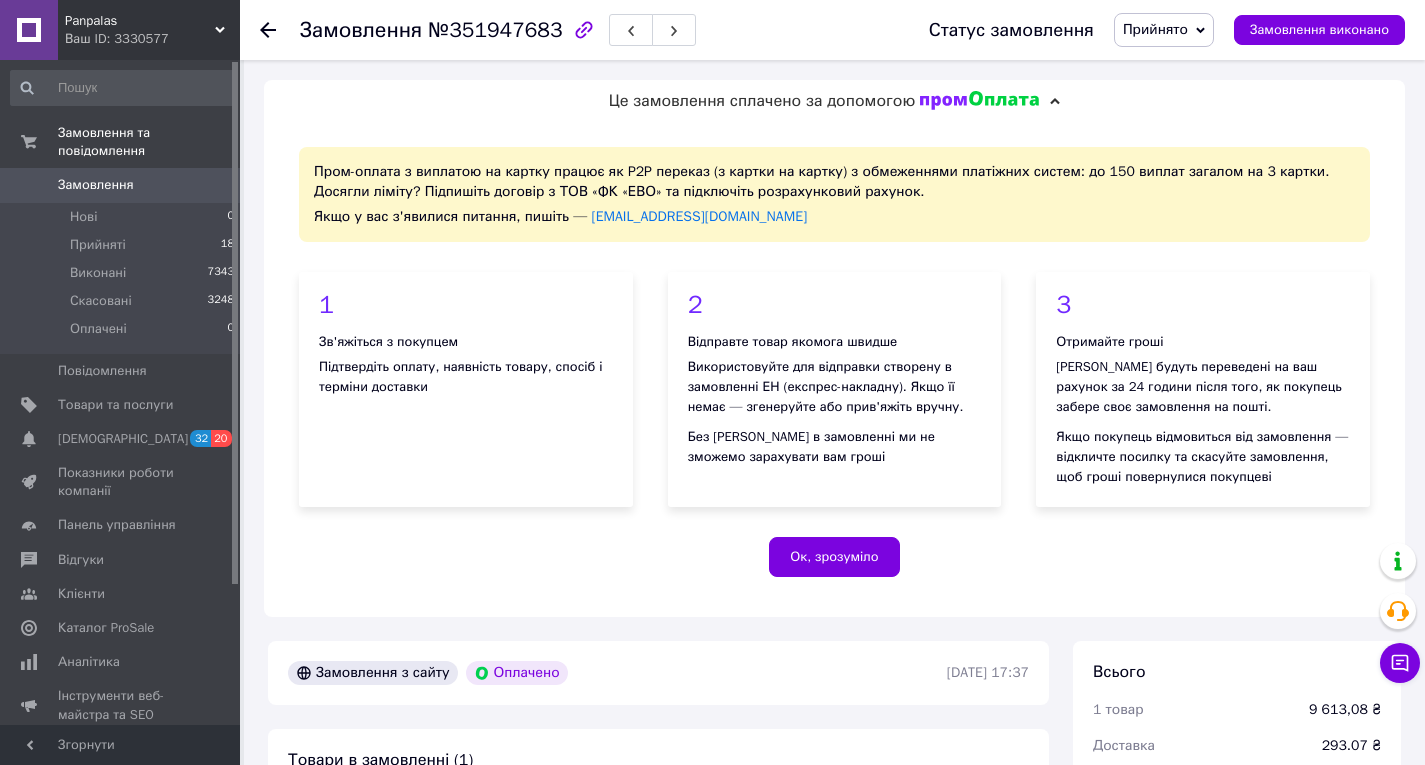 scroll, scrollTop: 1200, scrollLeft: 0, axis: vertical 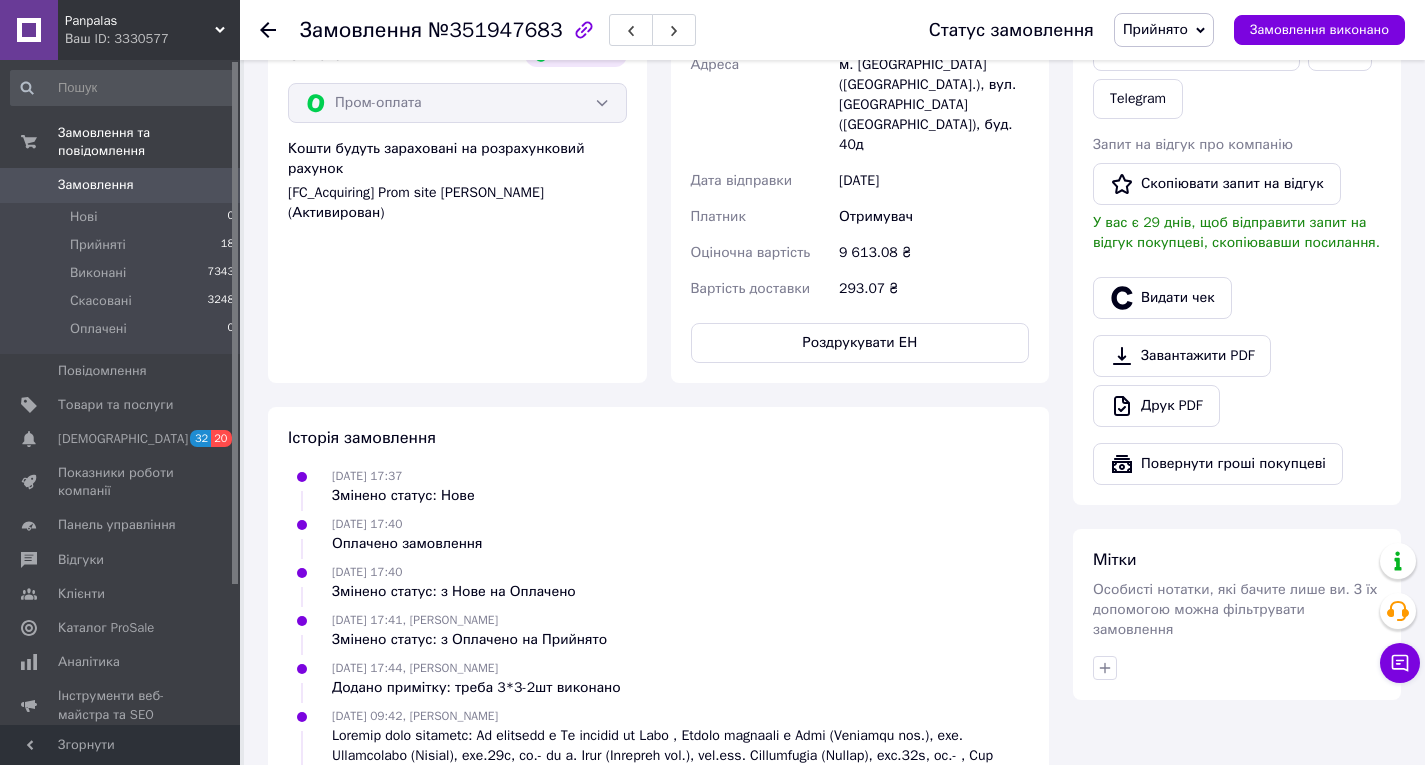 click 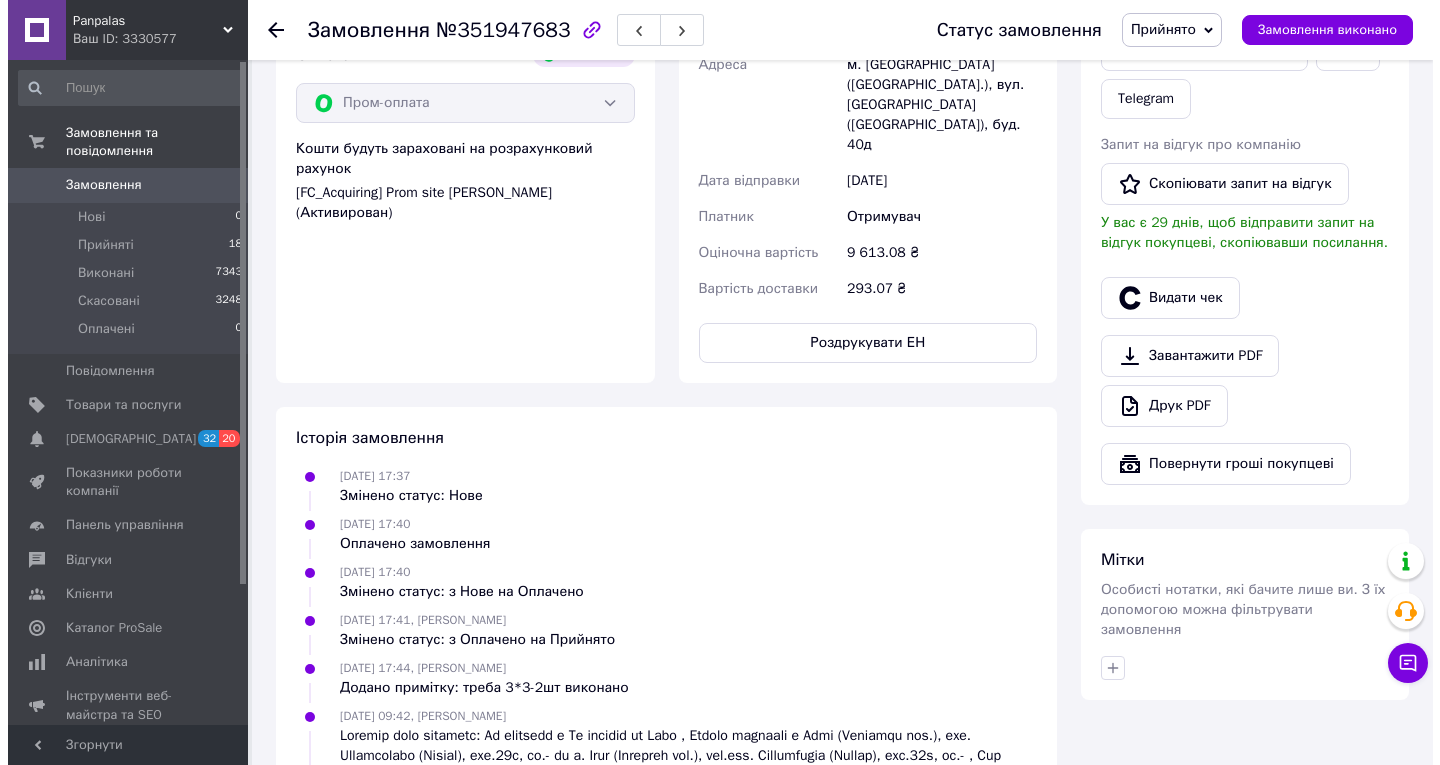 scroll, scrollTop: 0, scrollLeft: 0, axis: both 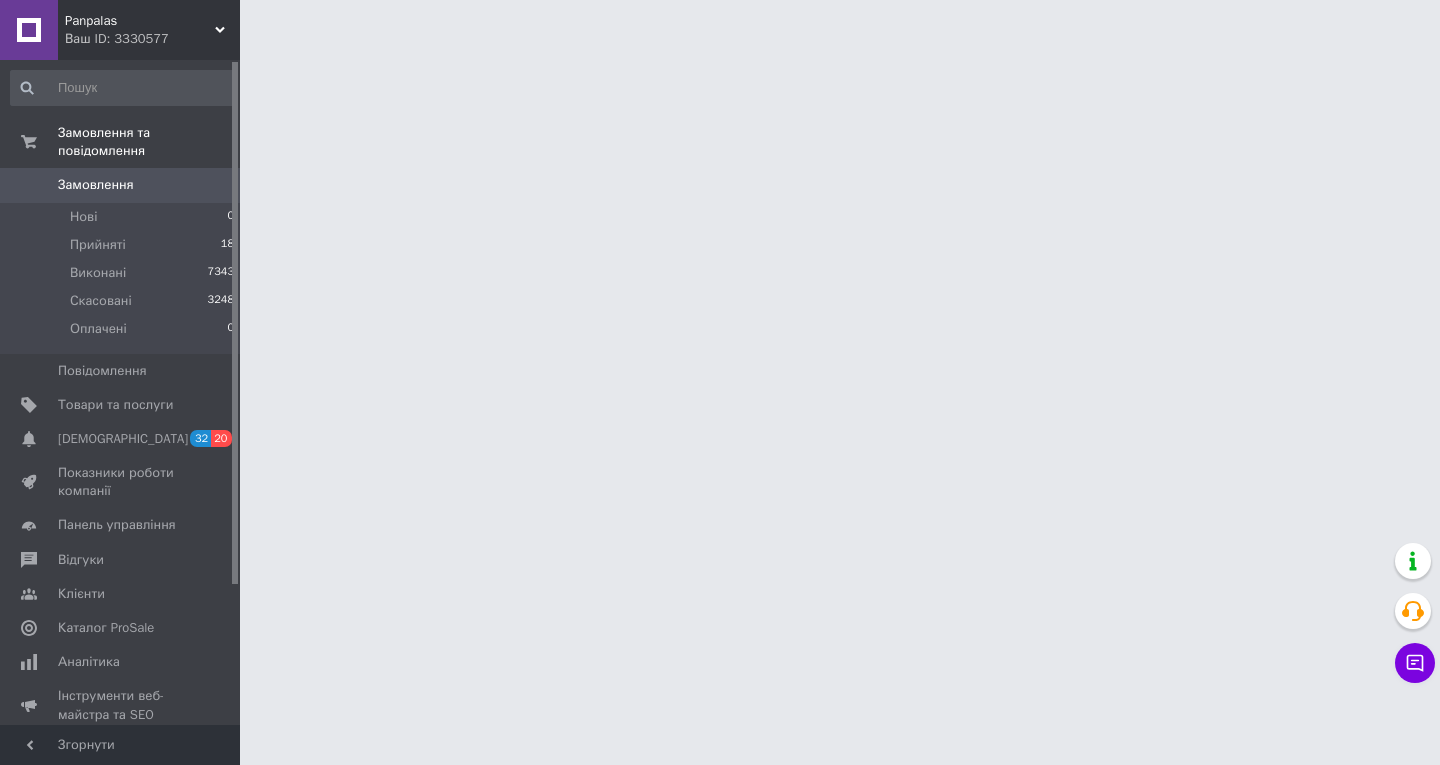 click on "Panpalas" at bounding box center [140, 21] 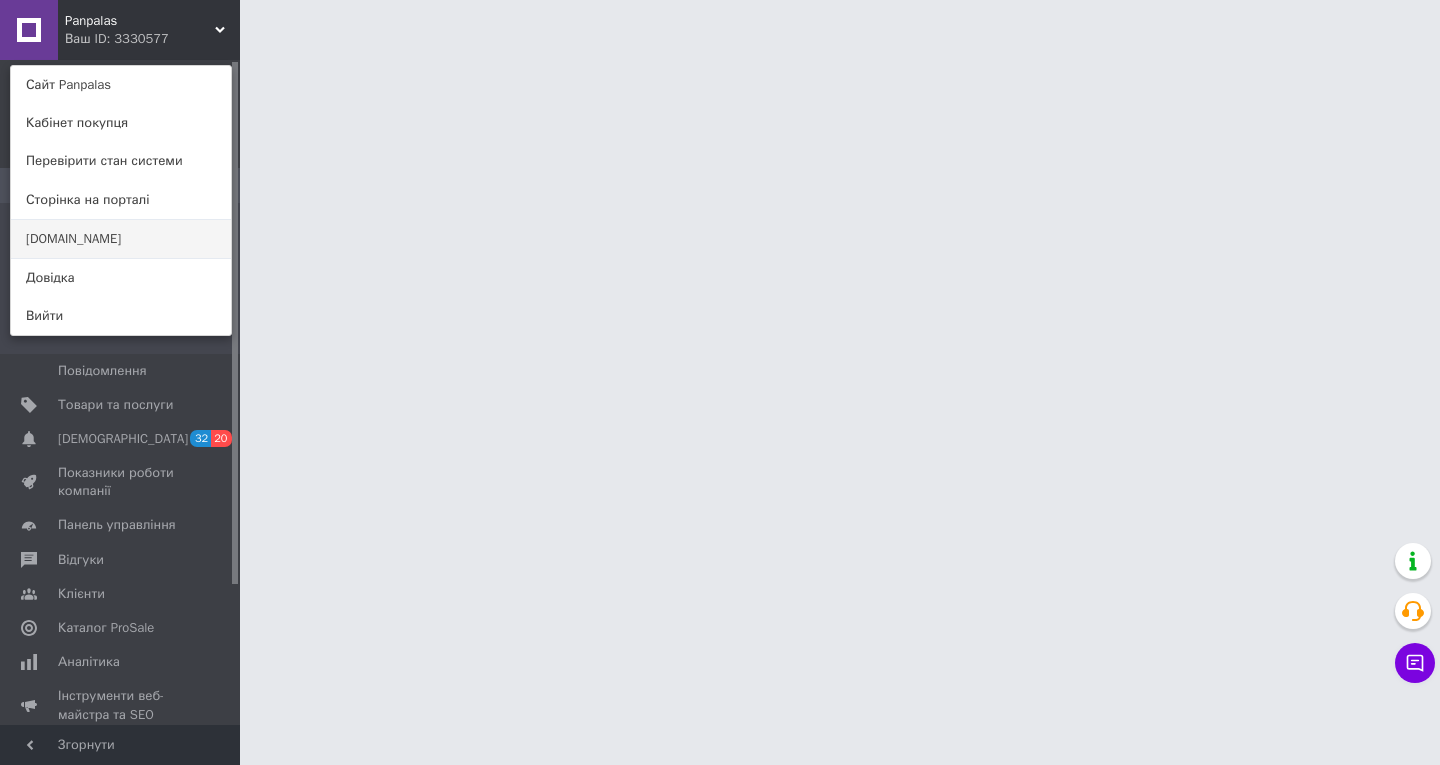 click on "[DOMAIN_NAME]" at bounding box center (121, 239) 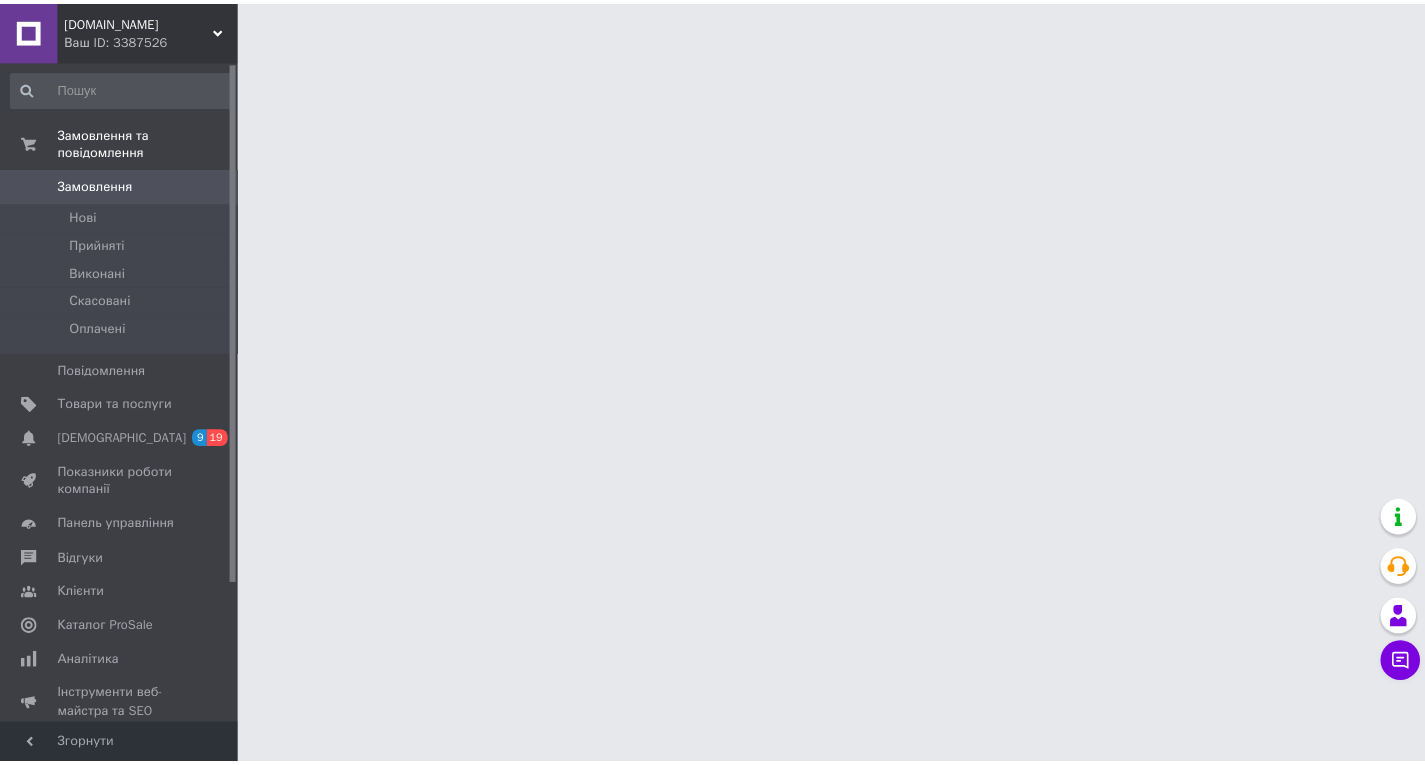 scroll, scrollTop: 0, scrollLeft: 0, axis: both 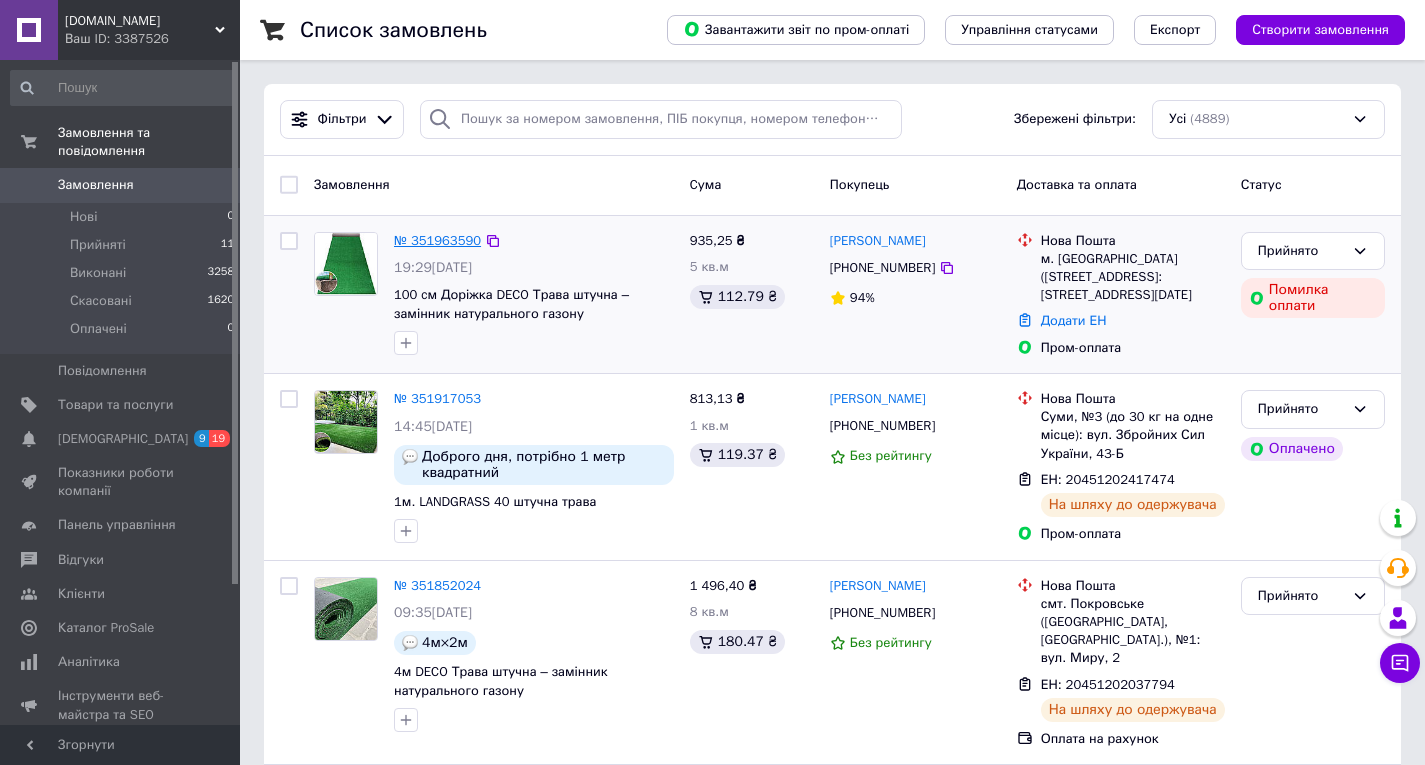 click on "№ 351963590" at bounding box center (437, 240) 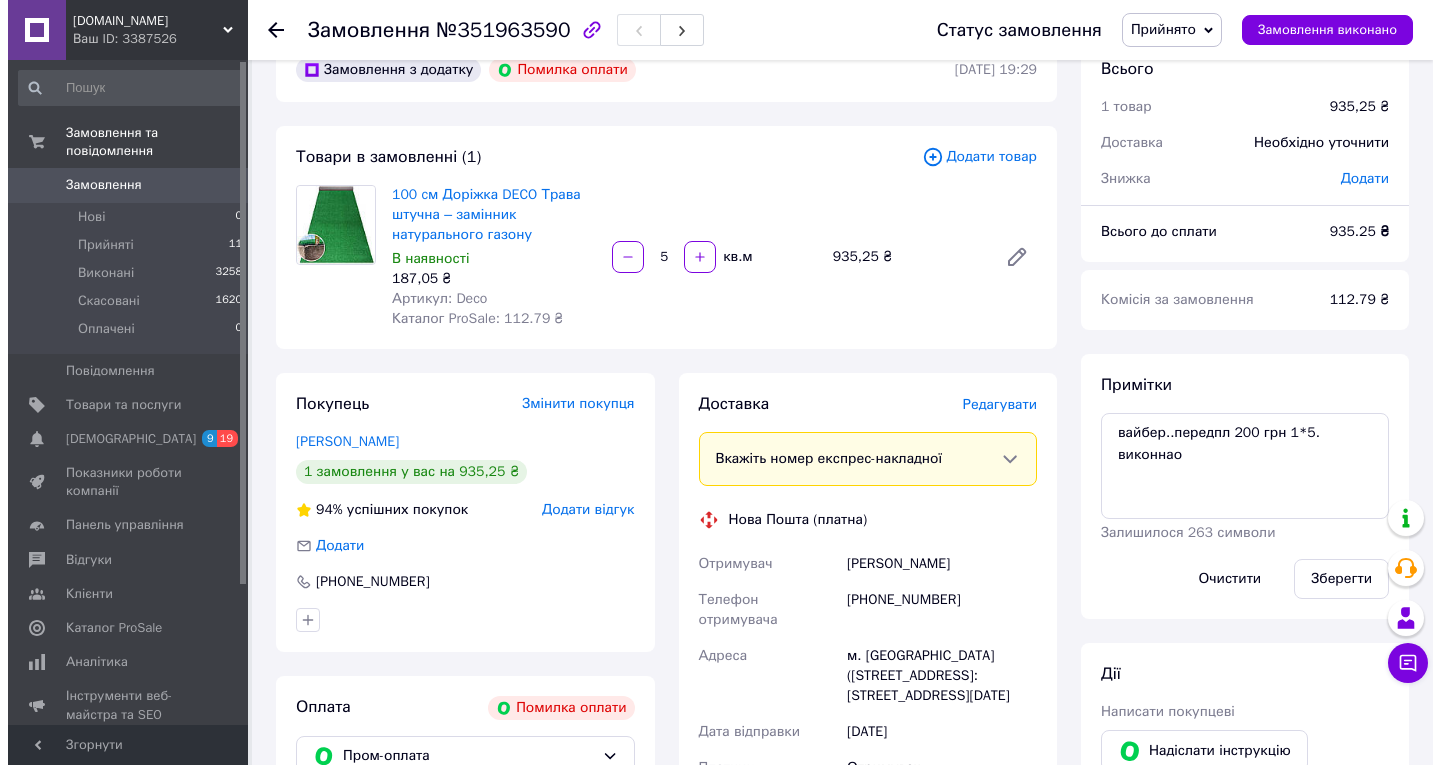 scroll, scrollTop: 100, scrollLeft: 0, axis: vertical 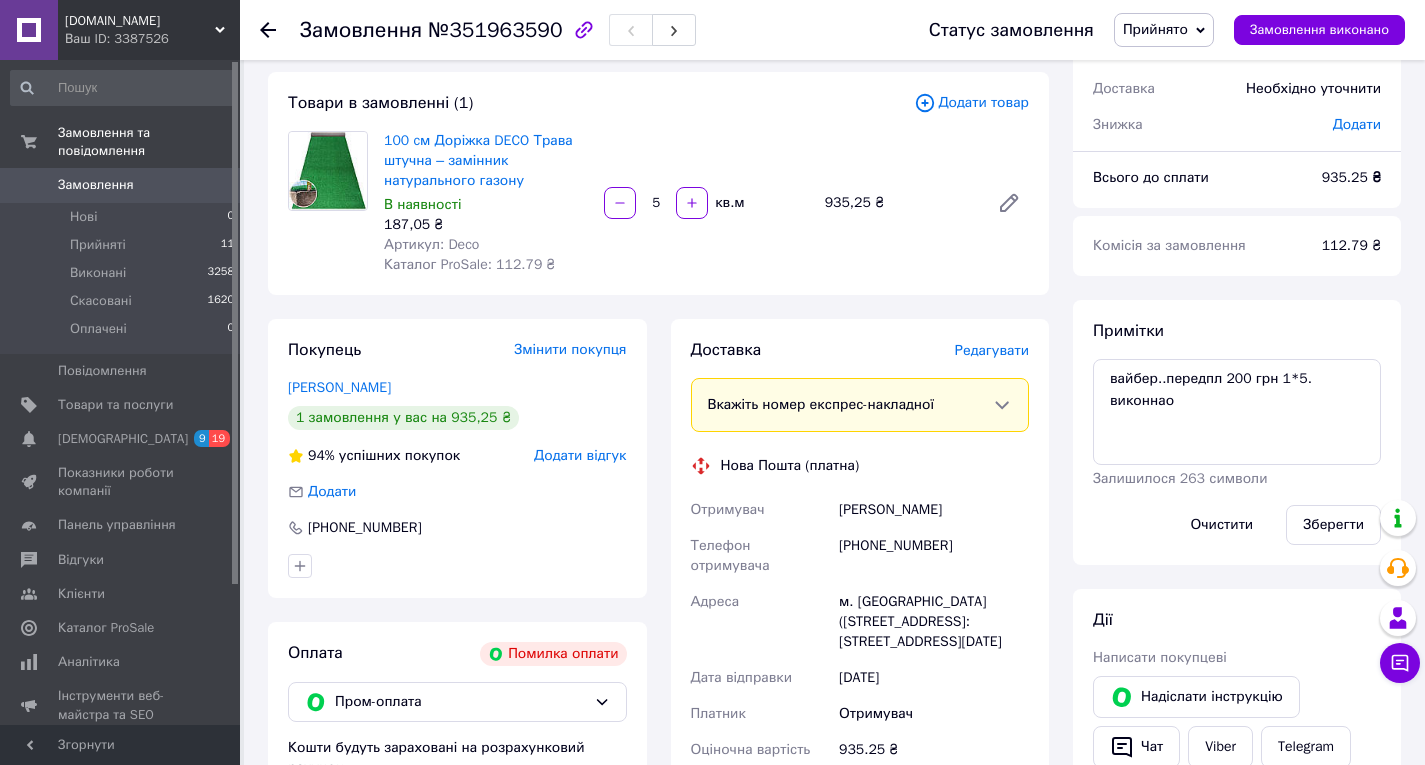 click on "Редагувати" at bounding box center (992, 350) 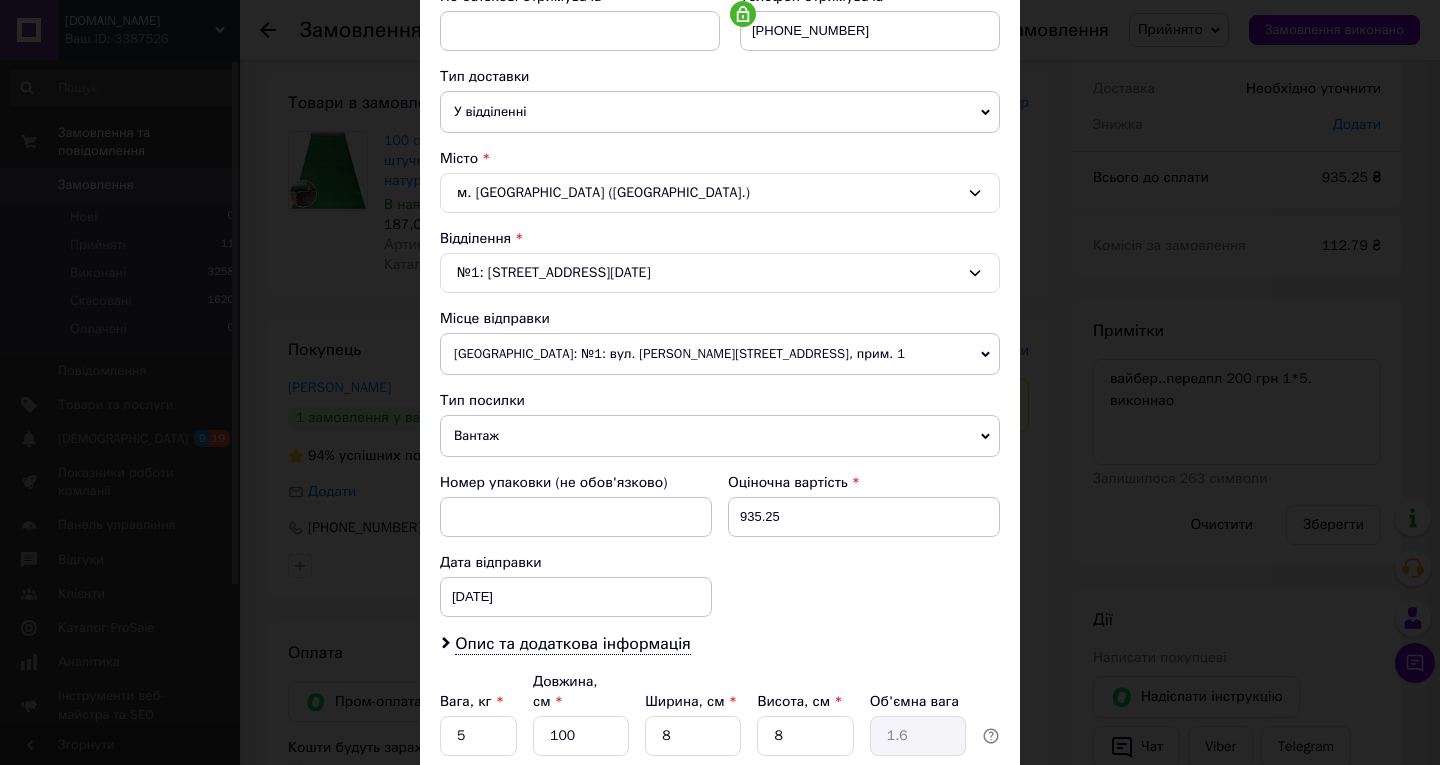 scroll, scrollTop: 500, scrollLeft: 0, axis: vertical 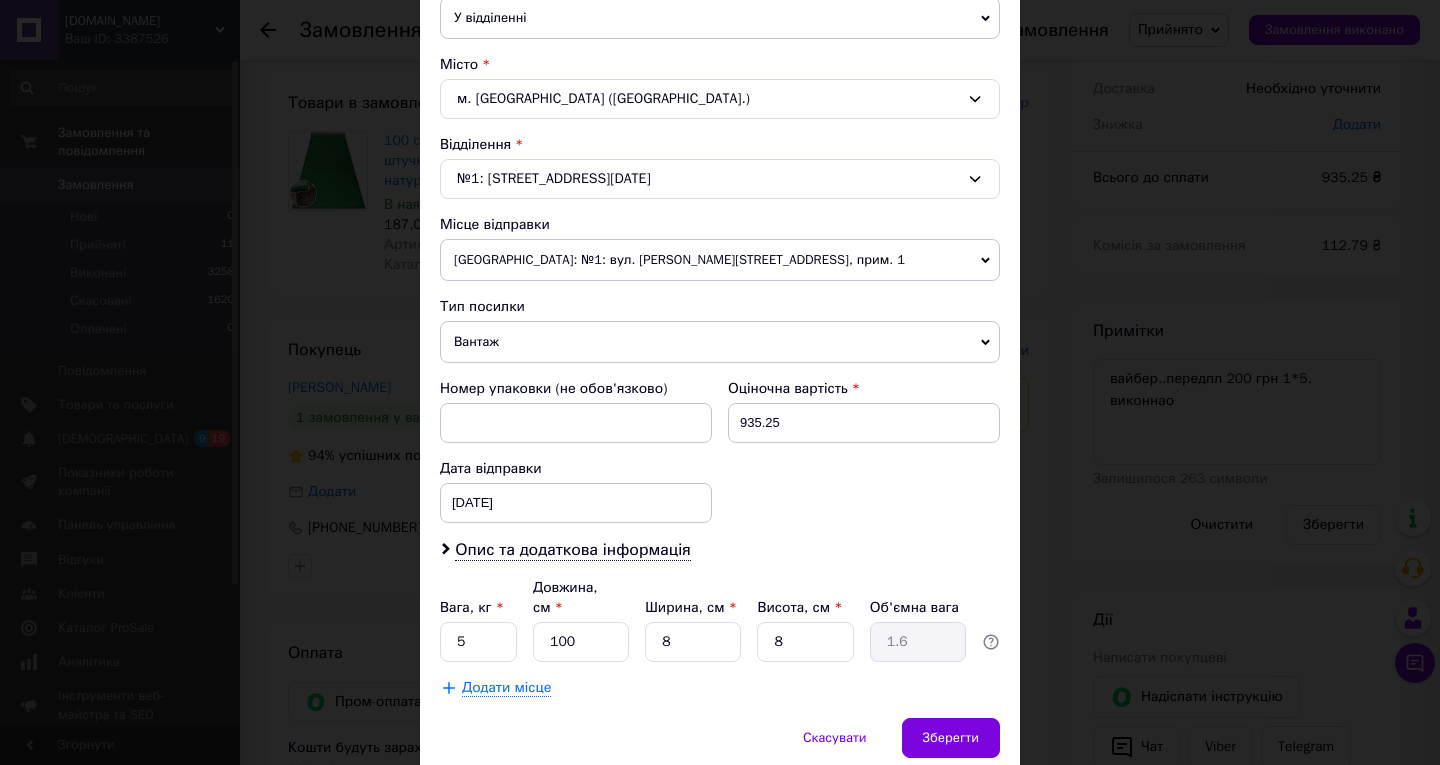 click on "[GEOGRAPHIC_DATA]: №1: вул. [PERSON_NAME][STREET_ADDRESS], прим. 1" at bounding box center (720, 260) 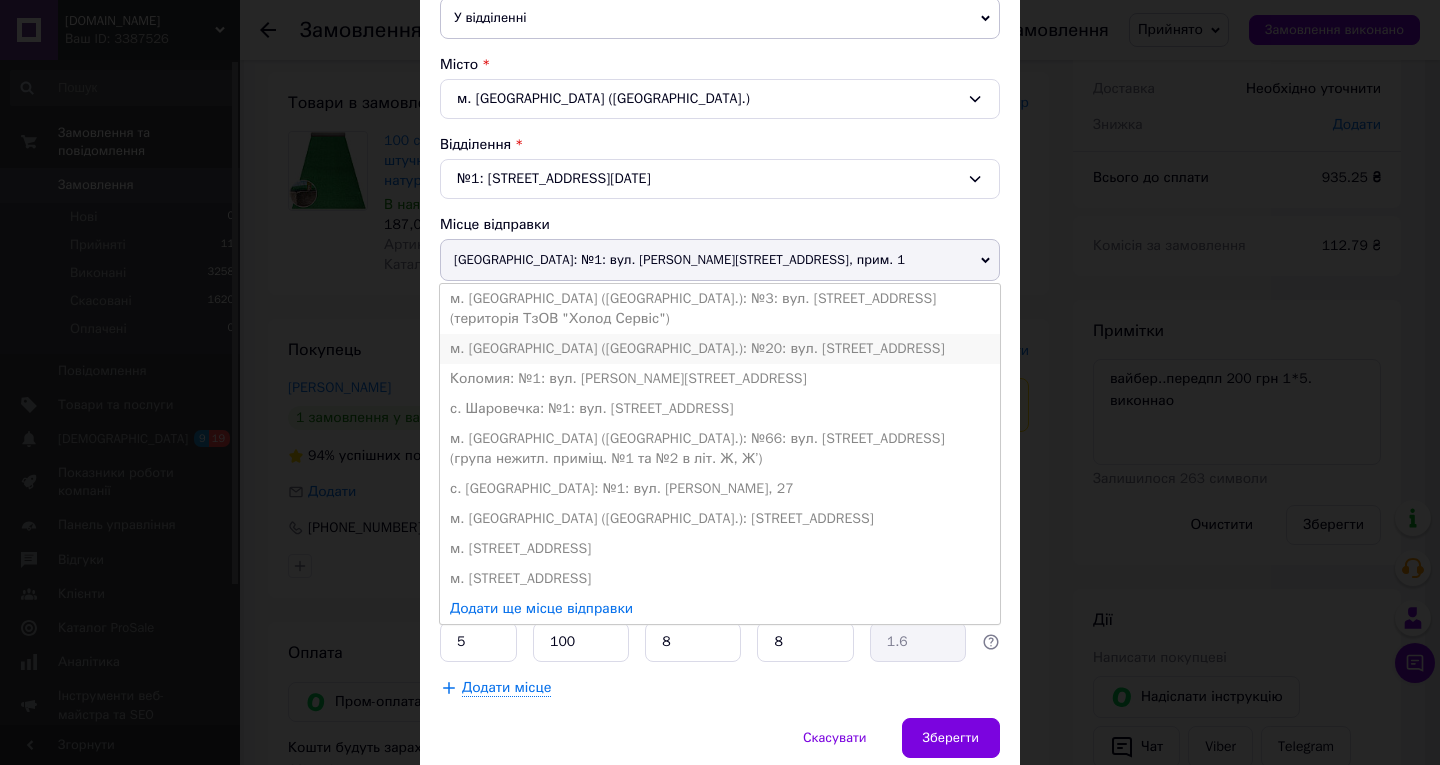 click on "м. [GEOGRAPHIC_DATA] ([GEOGRAPHIC_DATA].): №20: вул. [STREET_ADDRESS]" at bounding box center [720, 349] 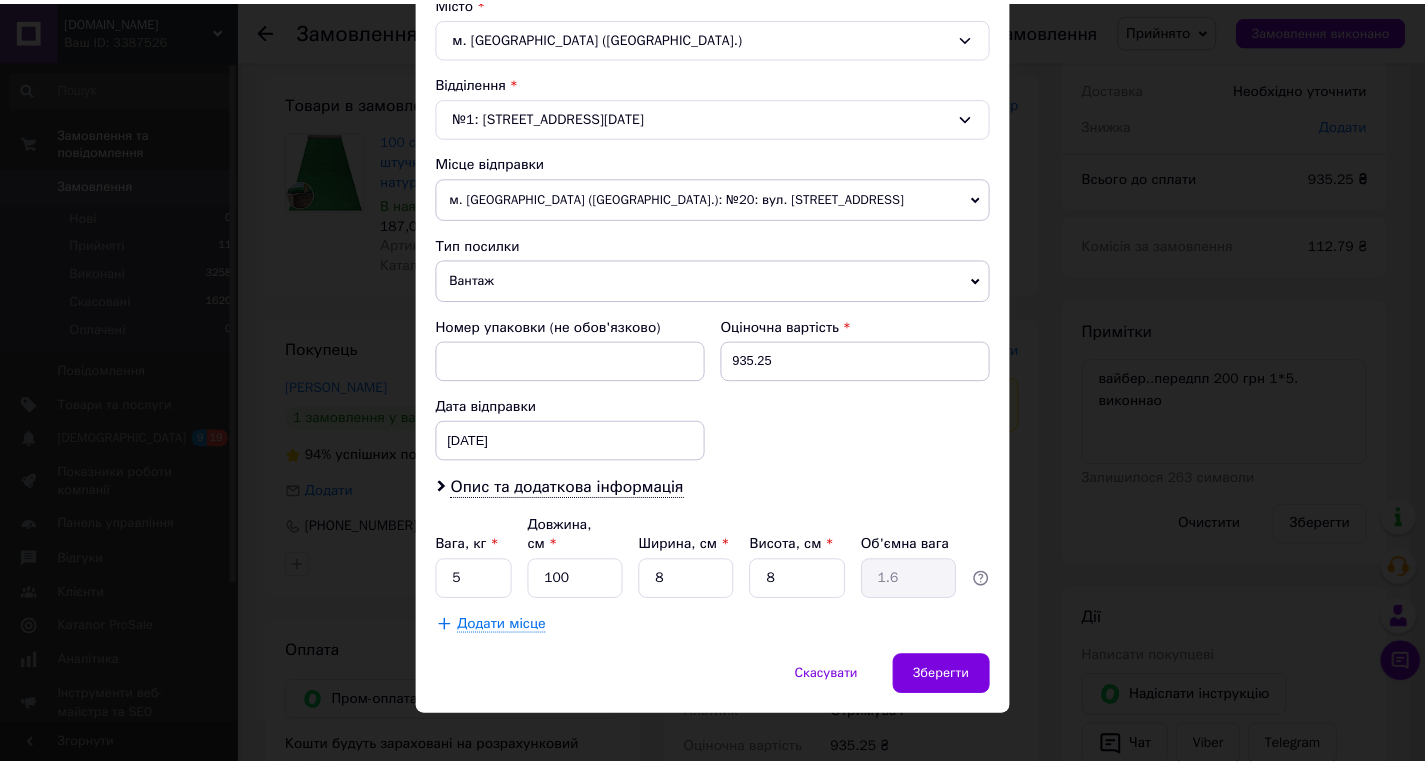 scroll, scrollTop: 563, scrollLeft: 0, axis: vertical 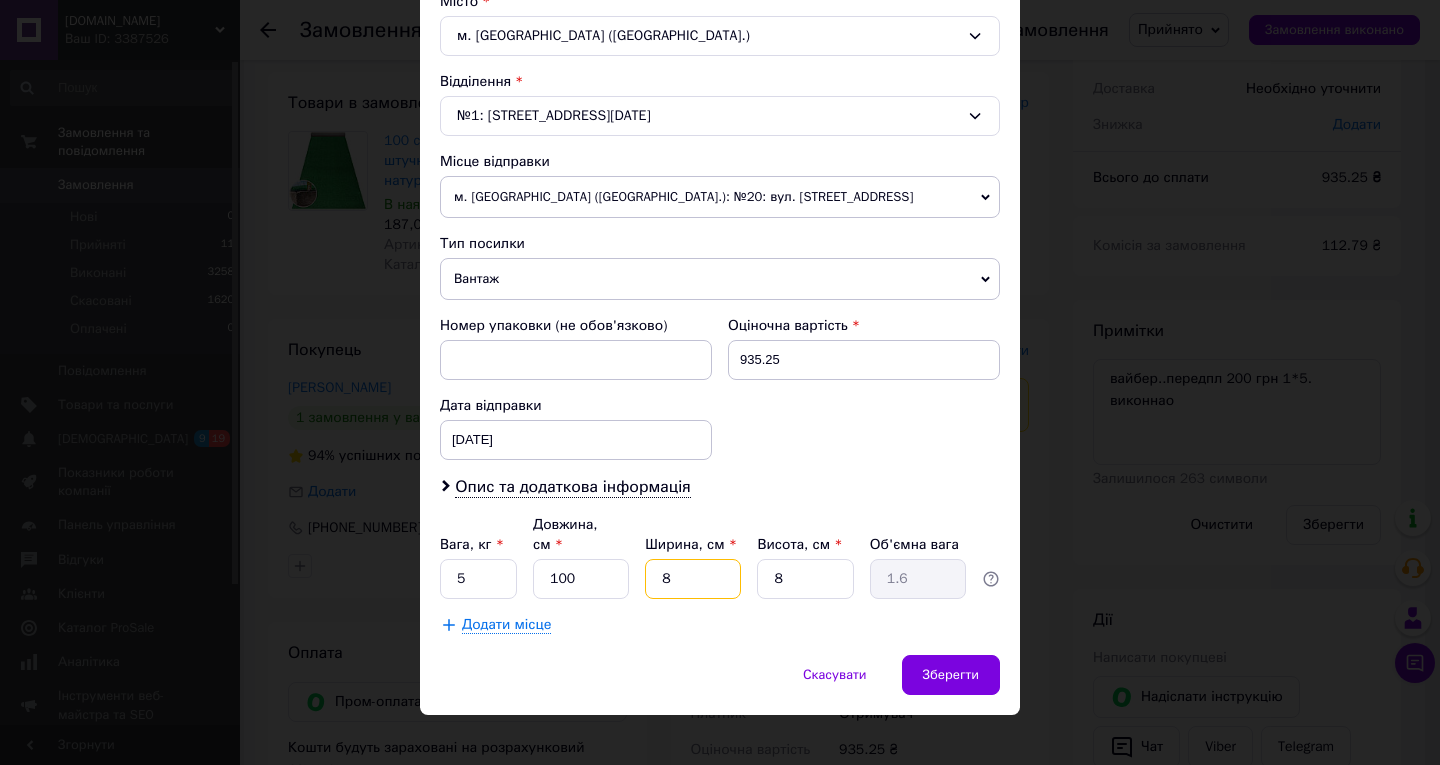 click on "8" at bounding box center [693, 579] 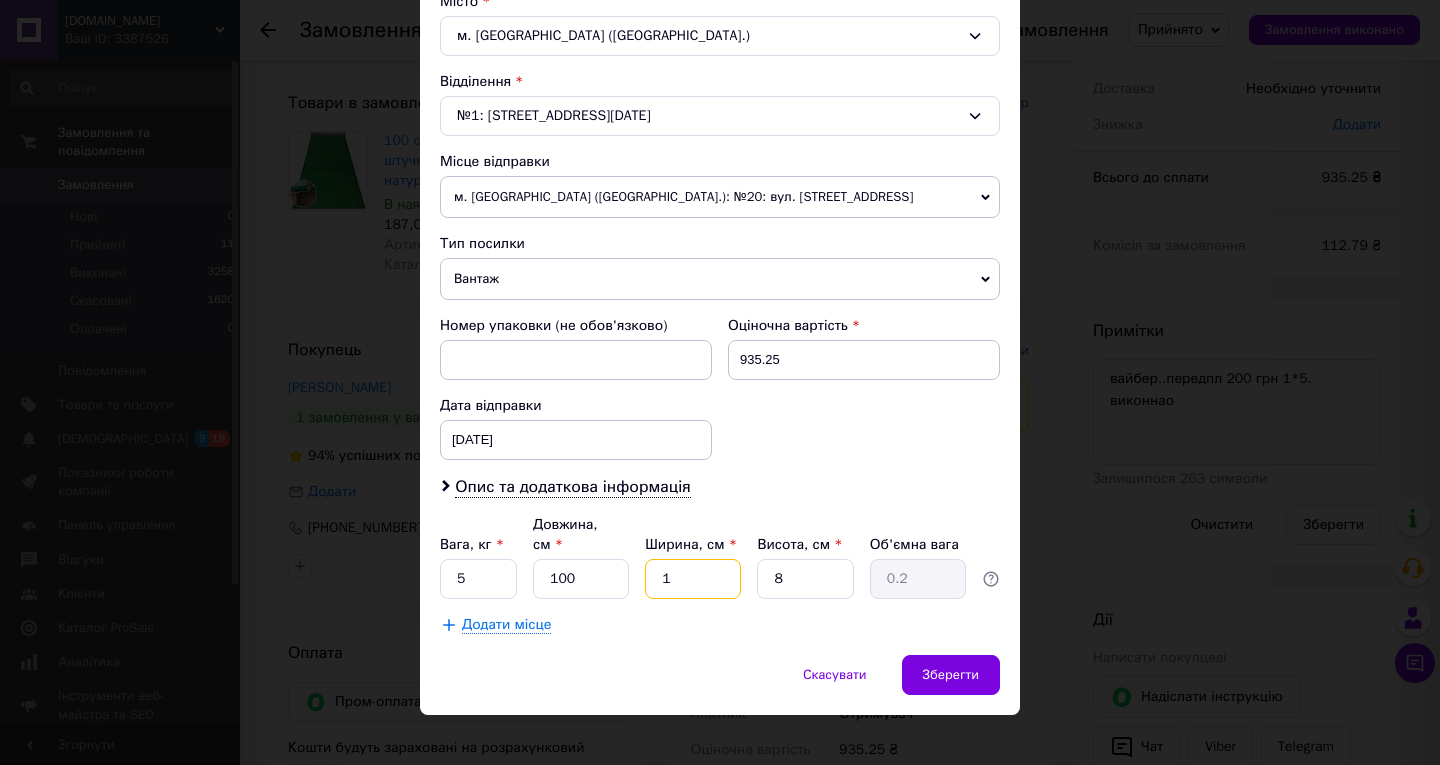 type on "15" 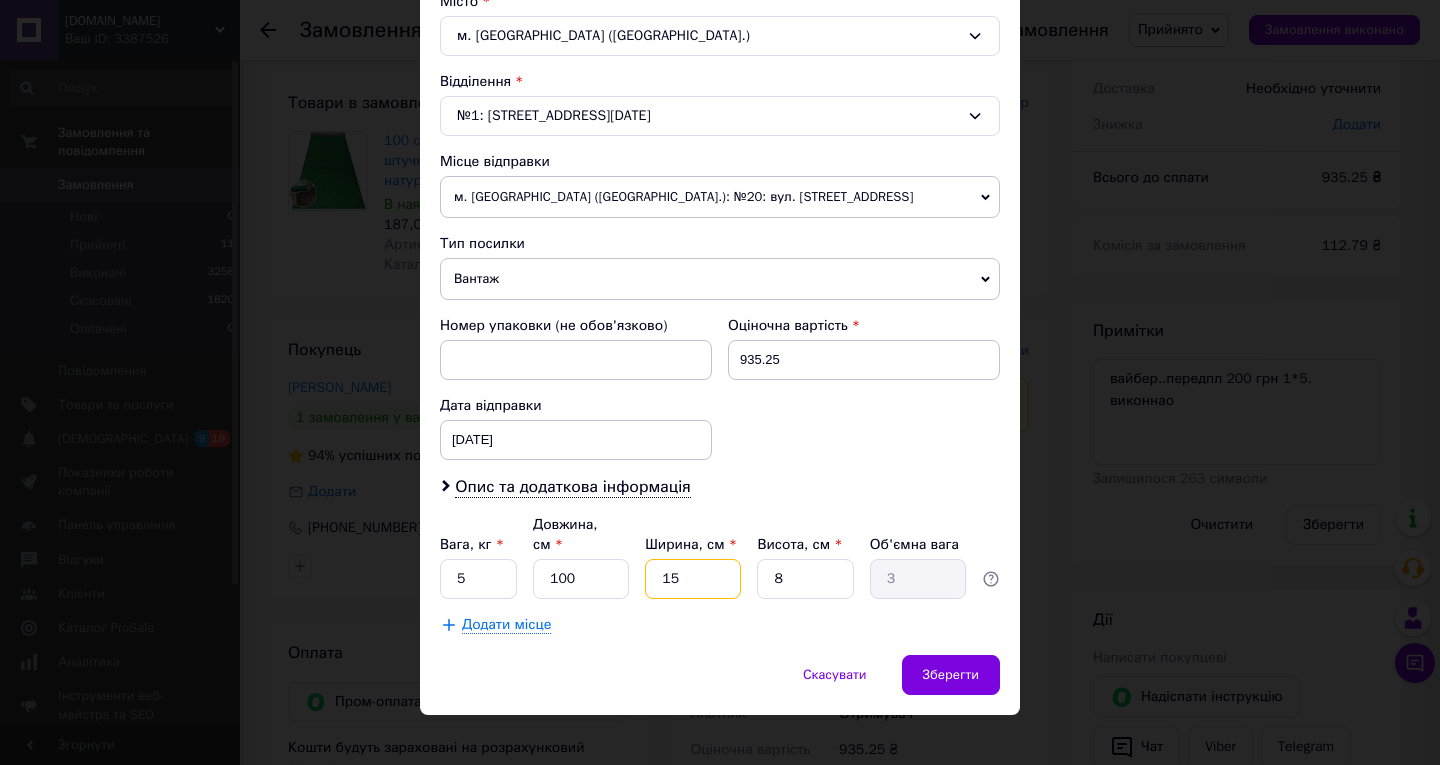 type on "15" 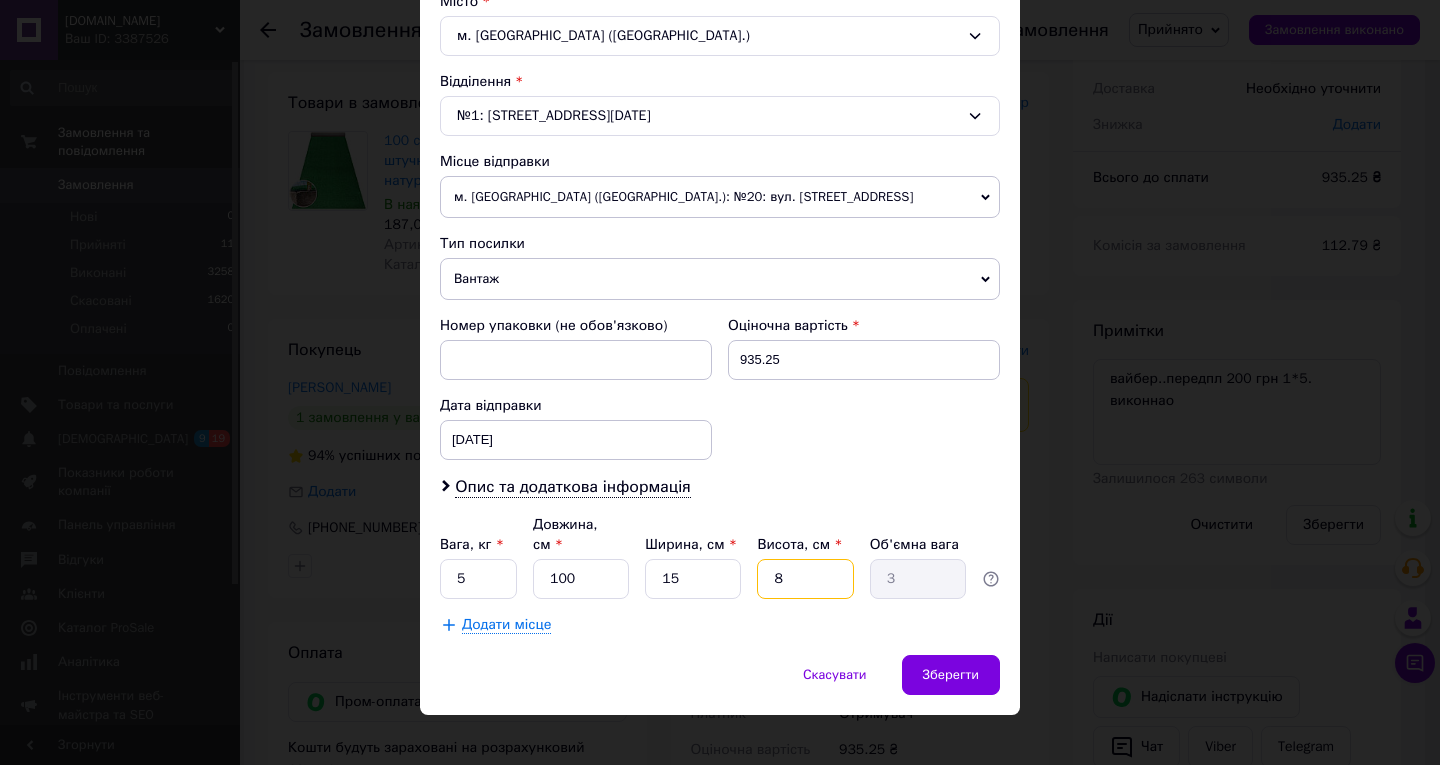 click on "8" at bounding box center [805, 579] 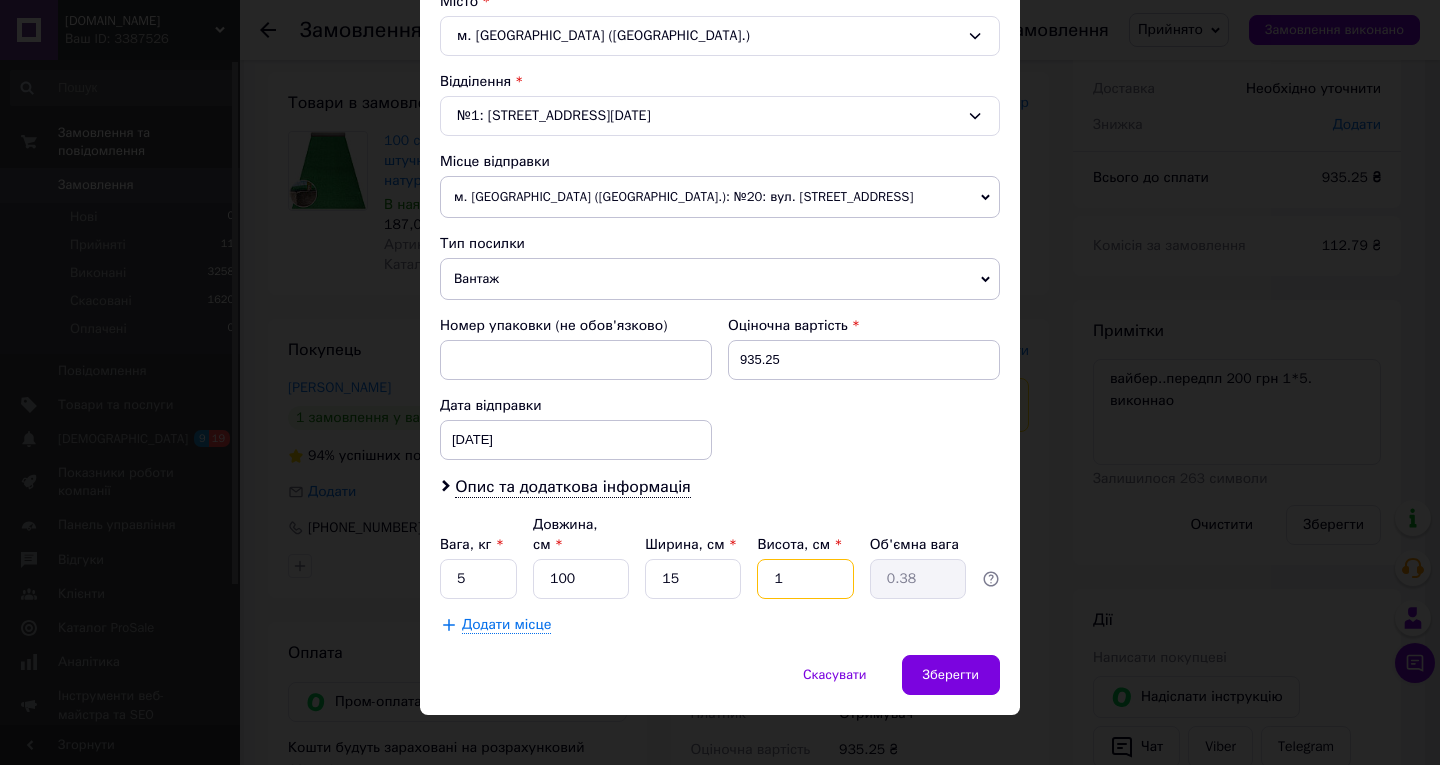 type on "15" 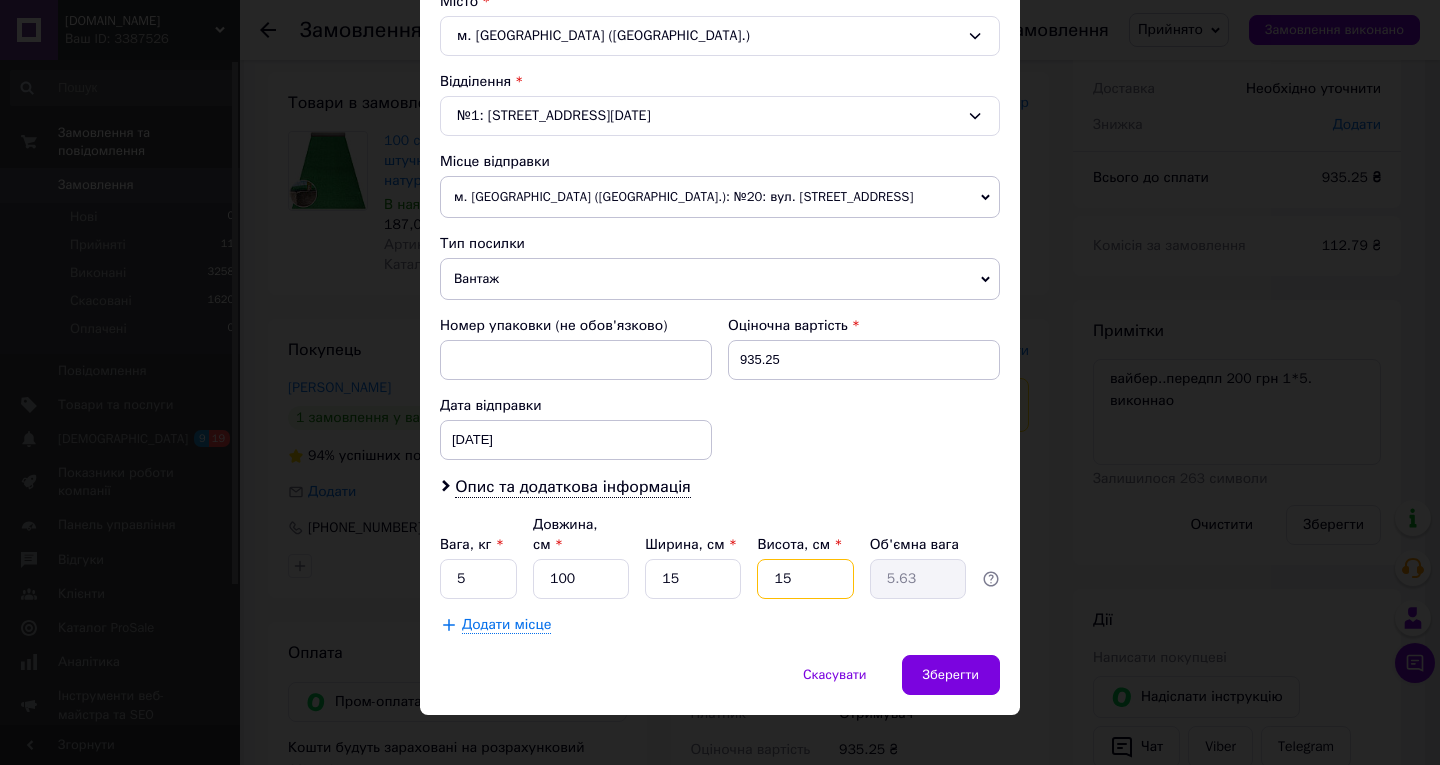type on "15" 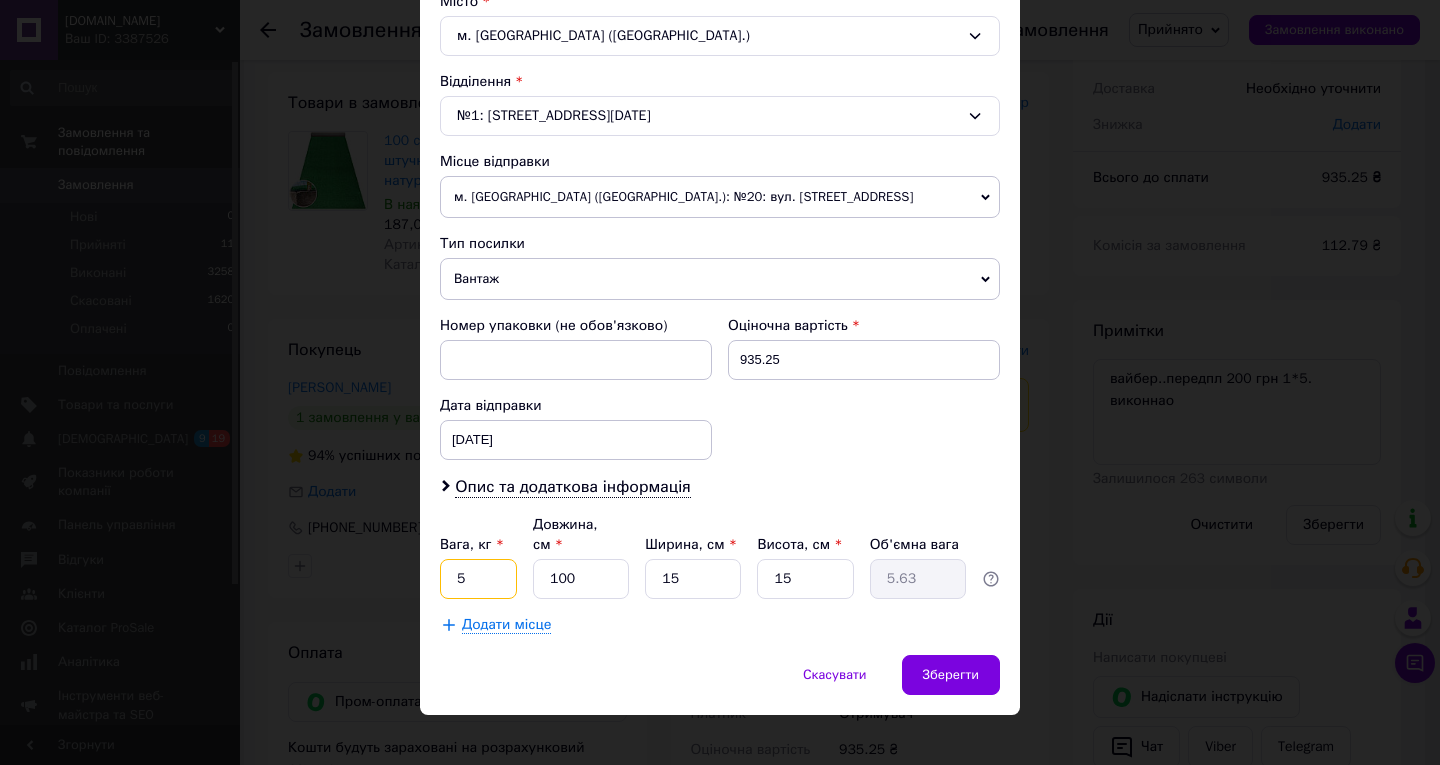 click on "5" at bounding box center [478, 579] 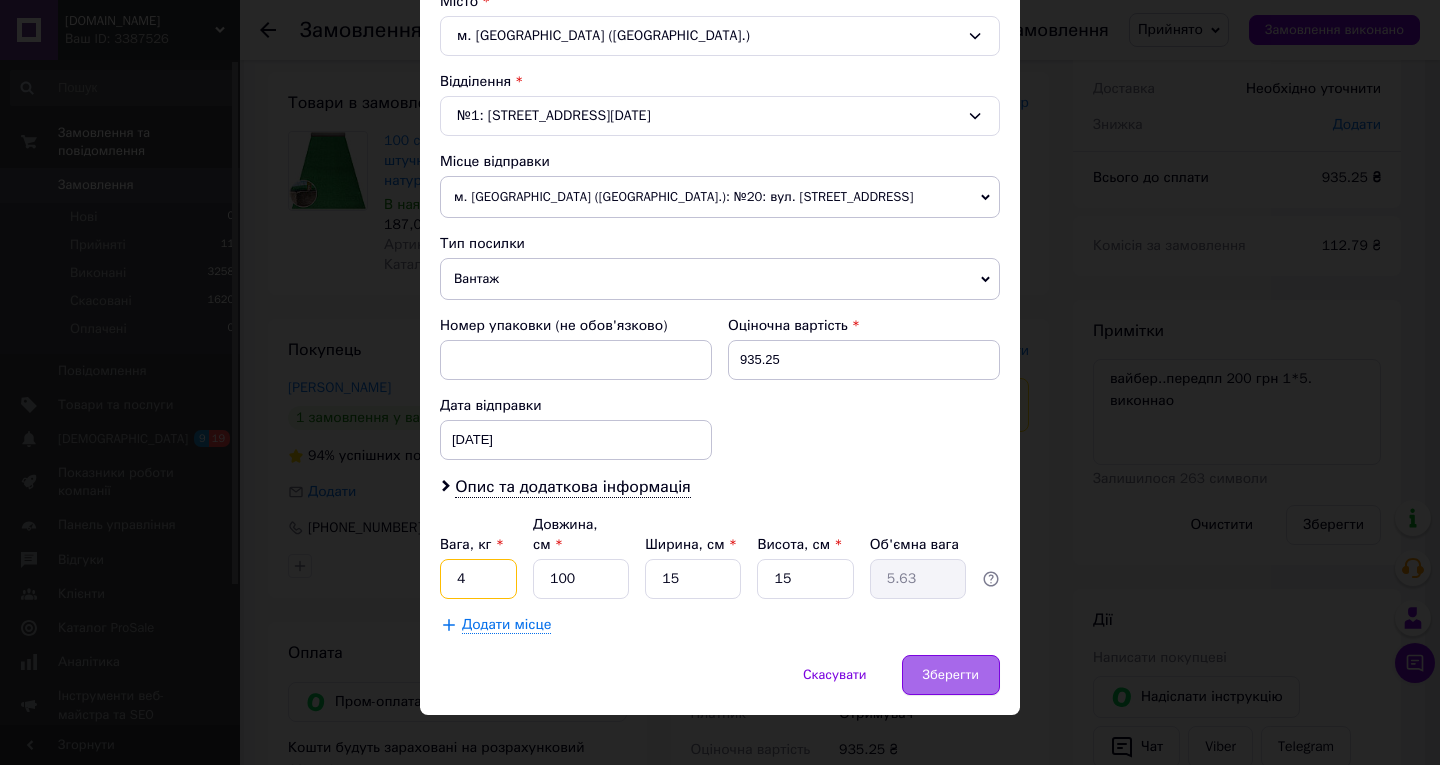 type on "4" 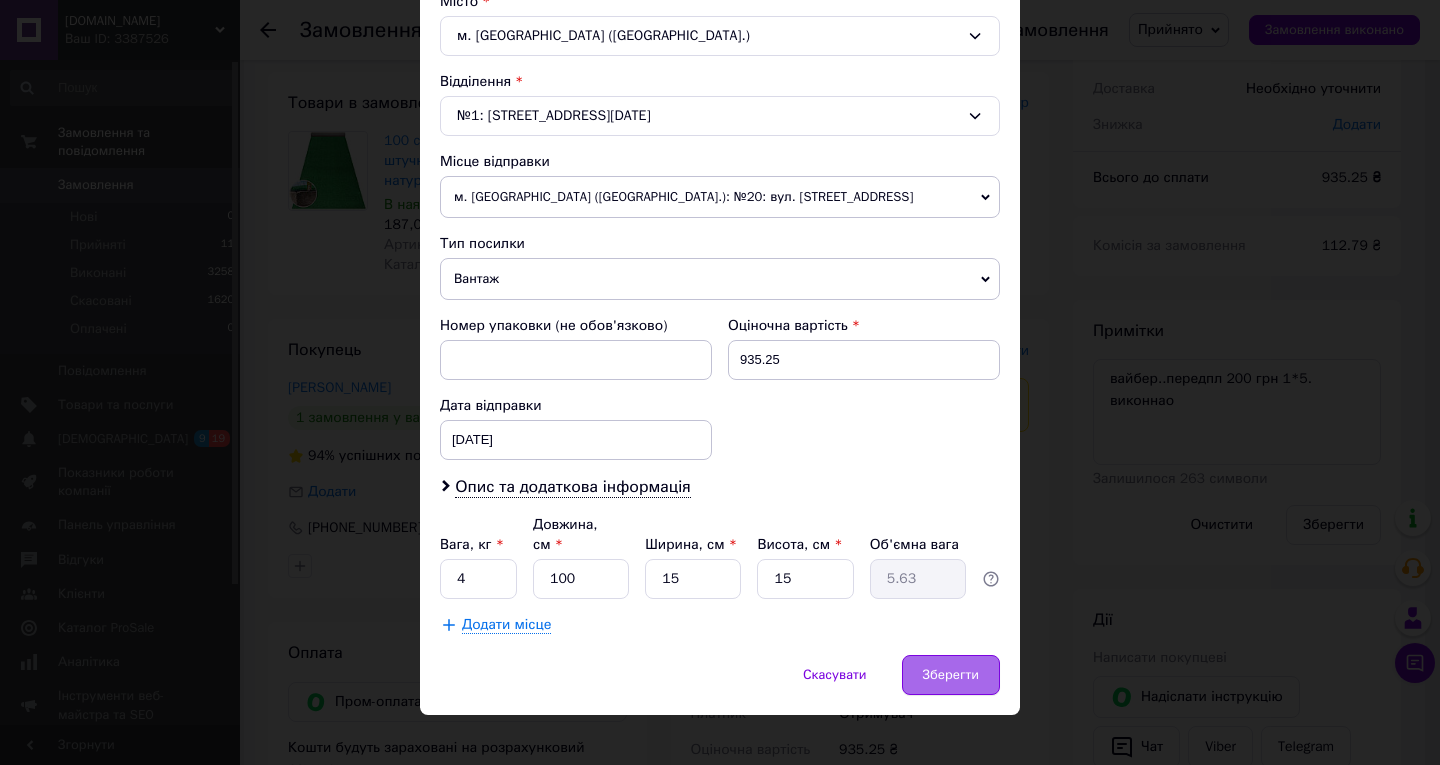 click on "Зберегти" at bounding box center (951, 675) 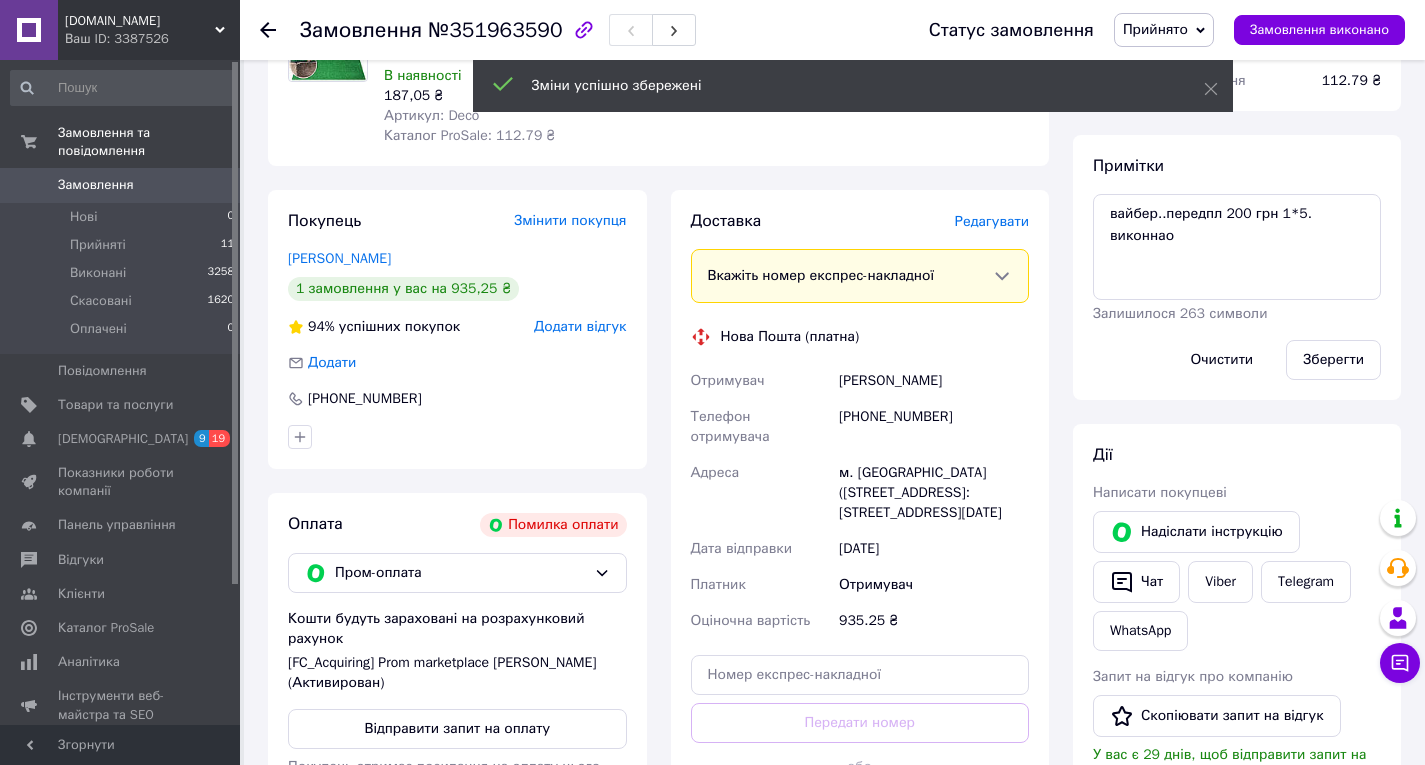 scroll, scrollTop: 600, scrollLeft: 0, axis: vertical 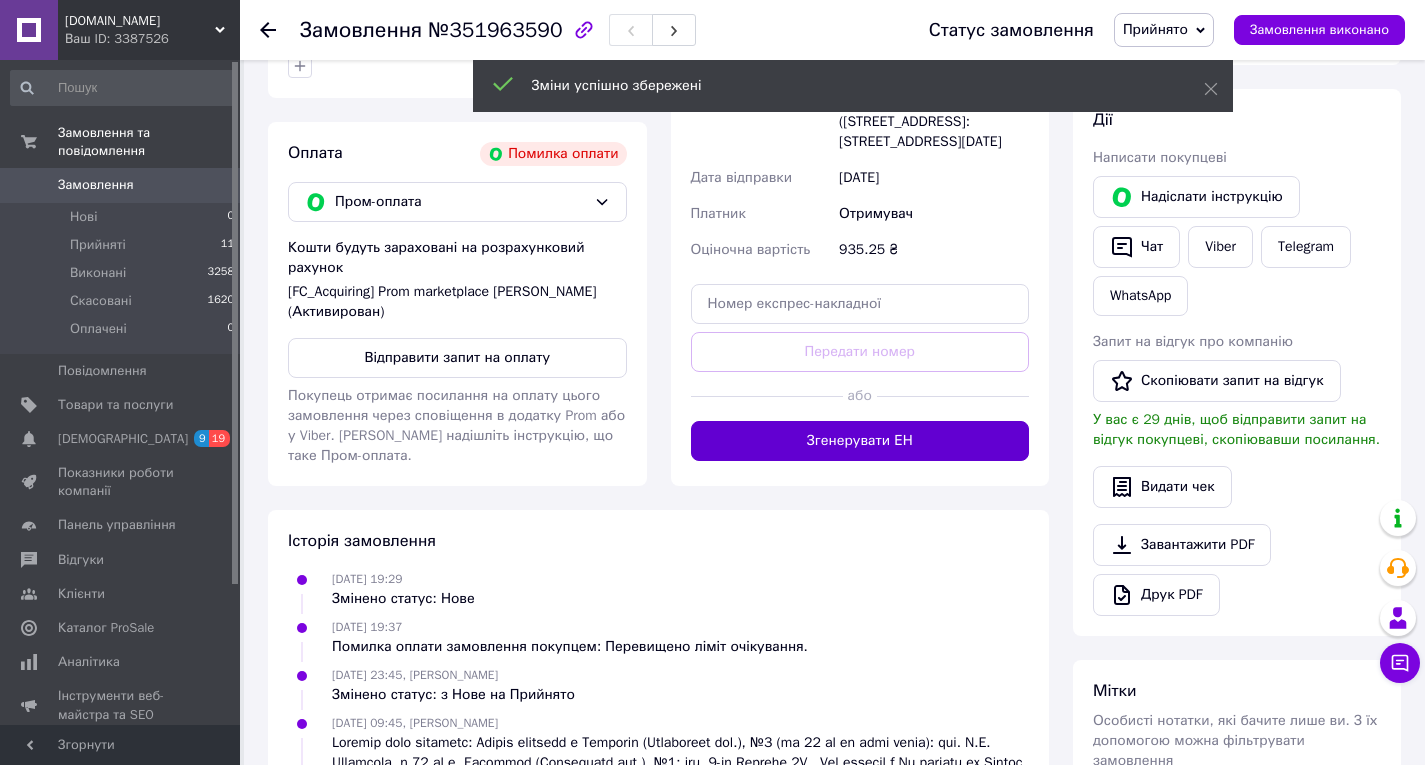 click on "Згенерувати ЕН" at bounding box center (860, 441) 